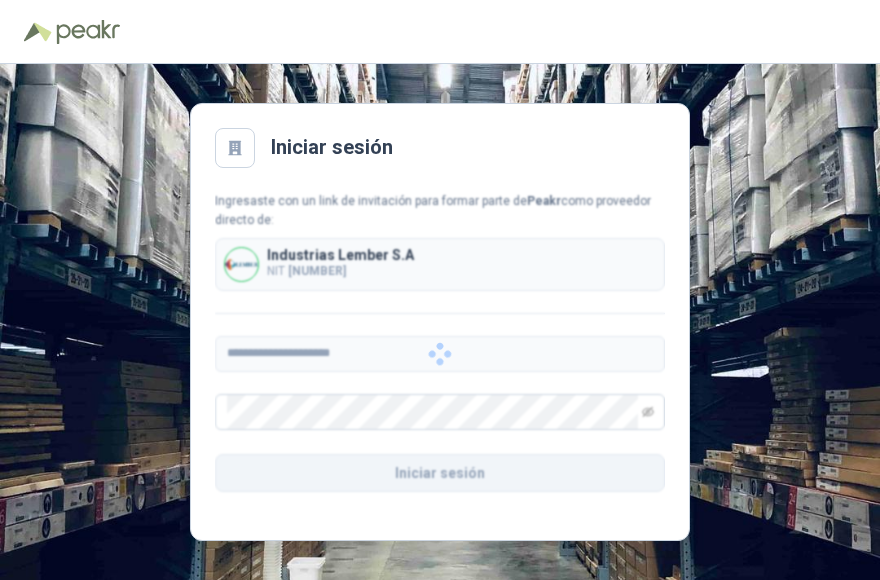 scroll, scrollTop: 0, scrollLeft: 0, axis: both 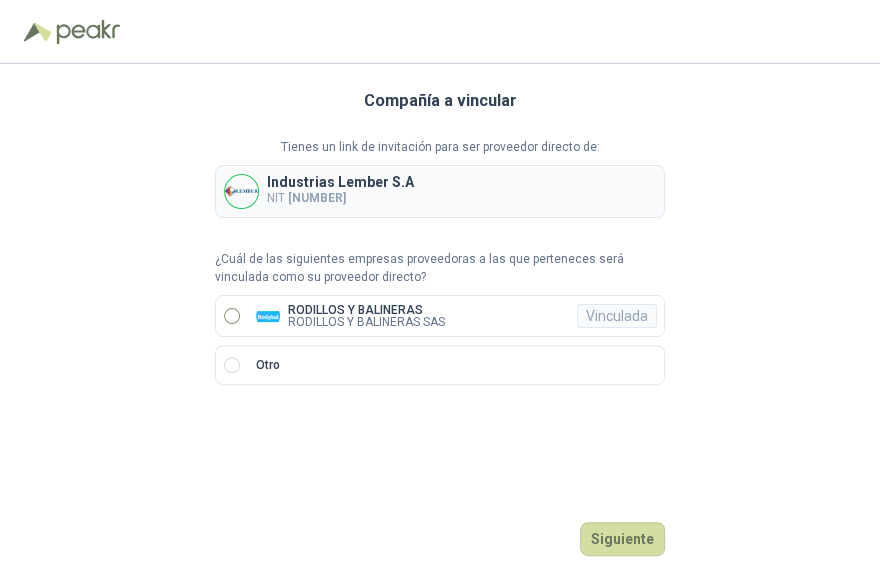 click on "RODILLOS Y BALINERAS SAS" at bounding box center (366, 322) 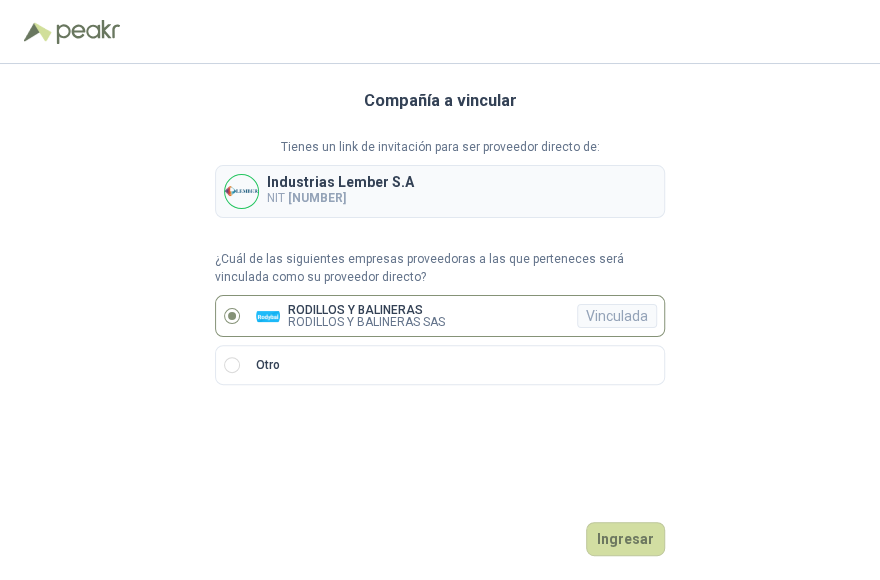 click on "RODILLOS Y BALINERAS SAS" at bounding box center (366, 322) 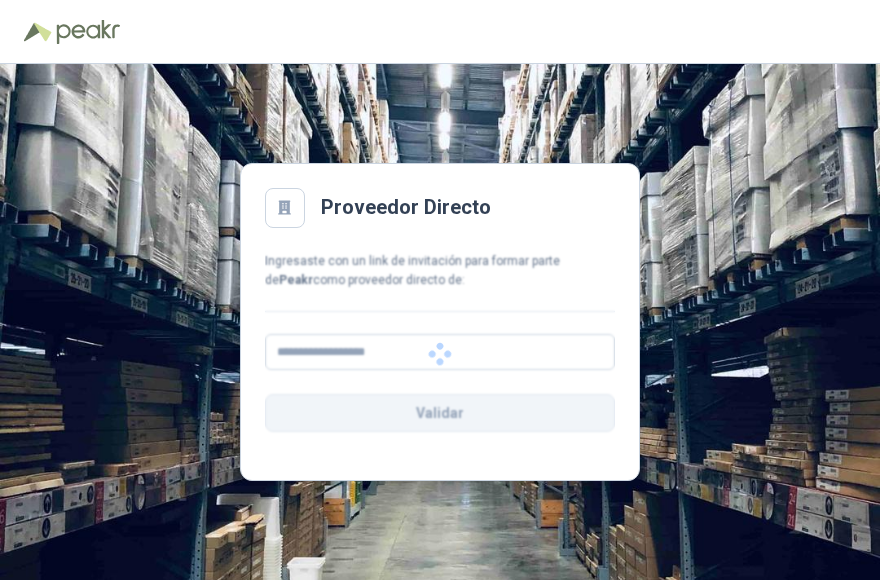scroll, scrollTop: 0, scrollLeft: 0, axis: both 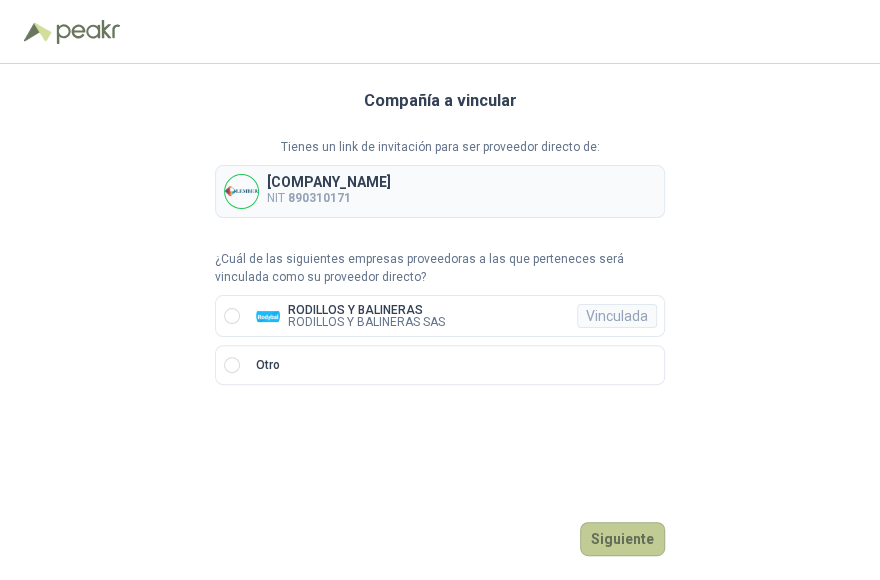 click on "Siguiente" at bounding box center [622, 539] 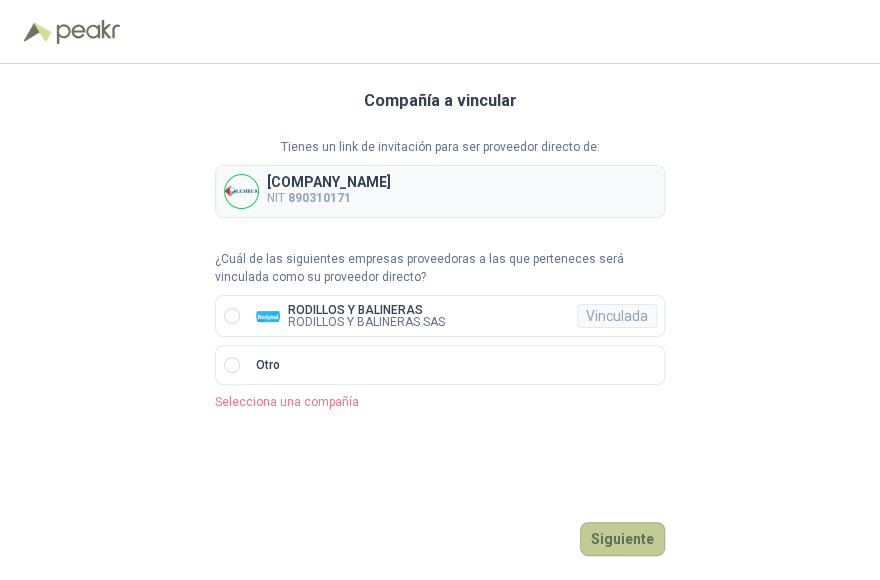 click on "Siguiente" at bounding box center [622, 539] 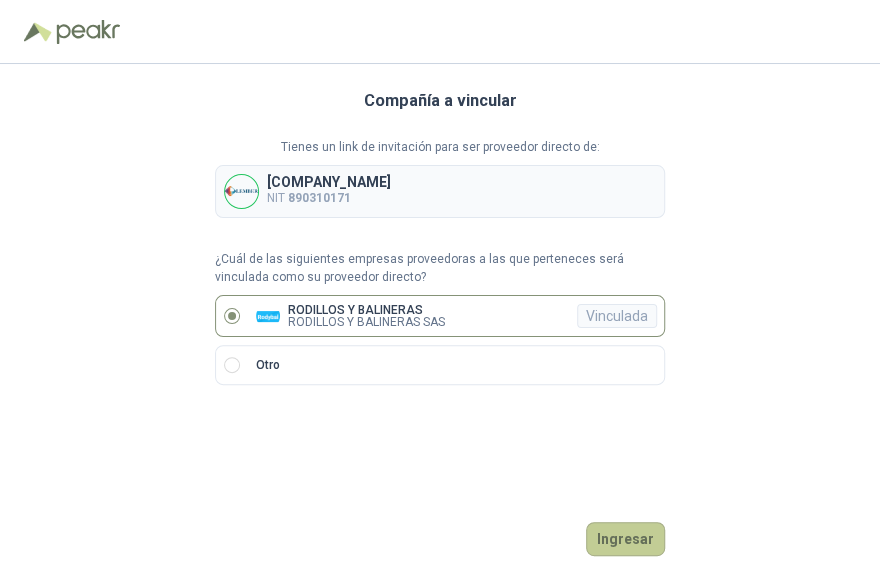 click on "Ingresar" at bounding box center (625, 539) 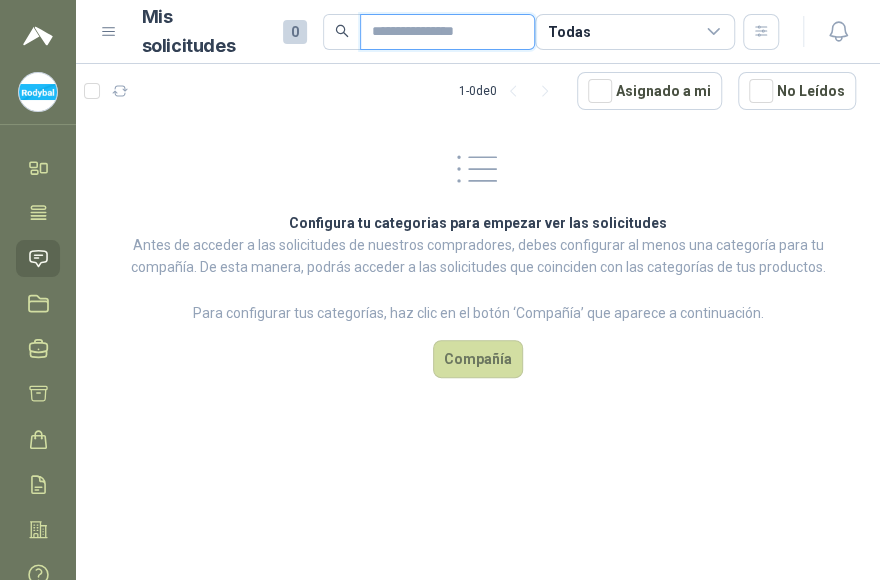 click at bounding box center (439, 32) 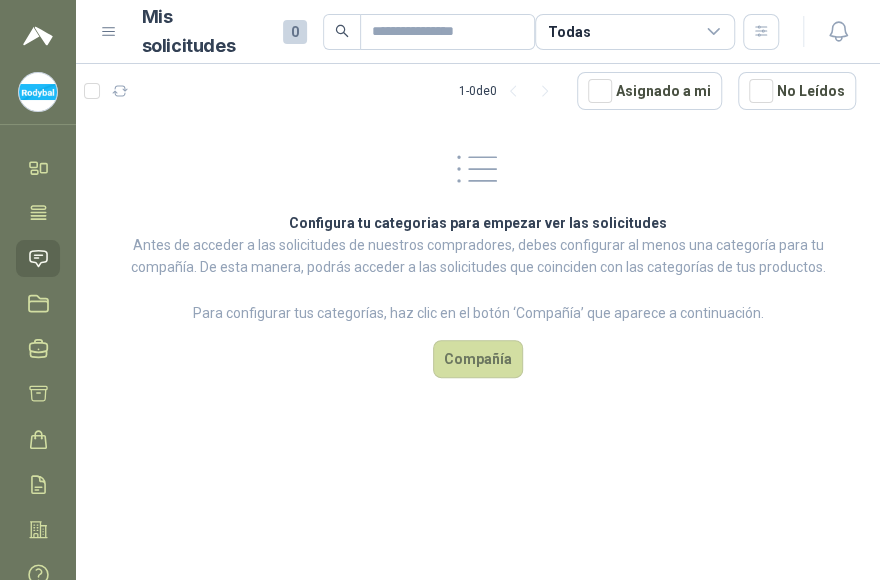 click at bounding box center [714, 32] 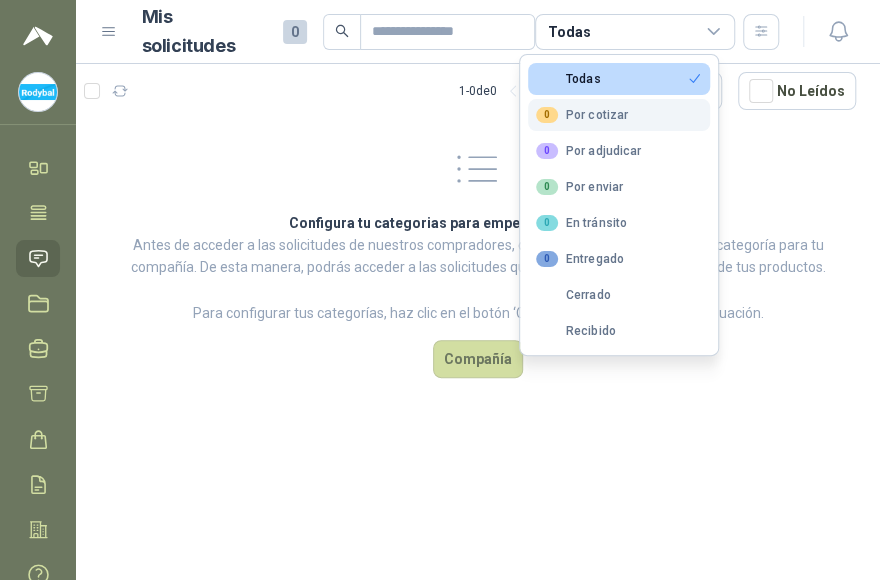 click on "0 Por cotizar" at bounding box center [568, 79] 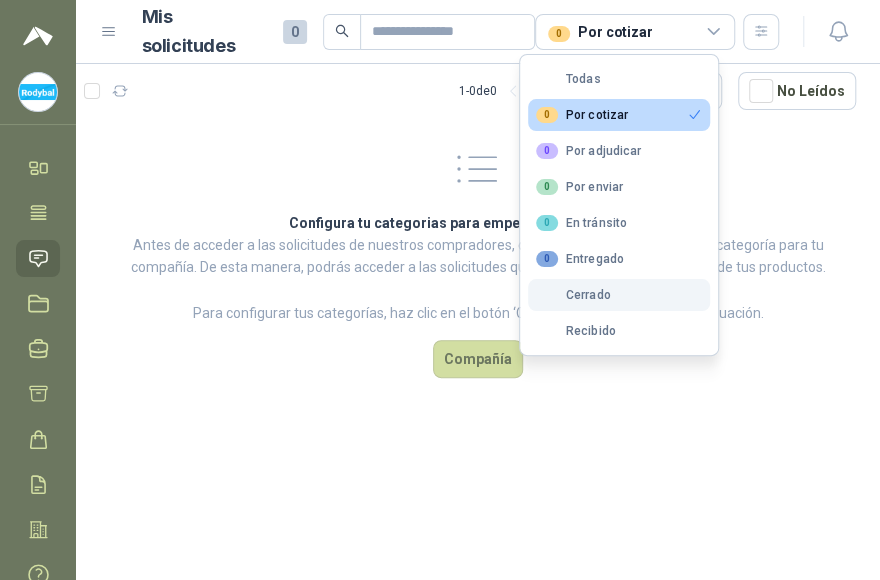 type 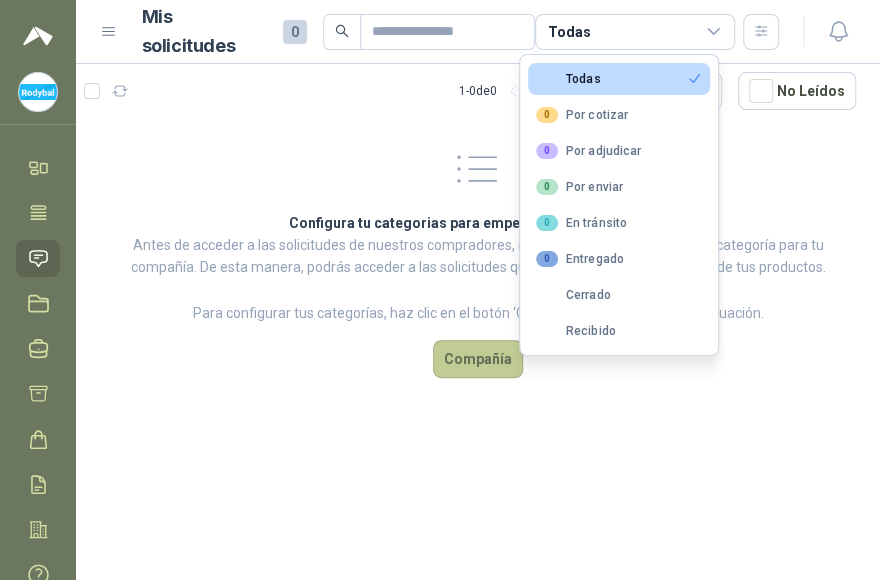click on "Compañía" at bounding box center (478, 359) 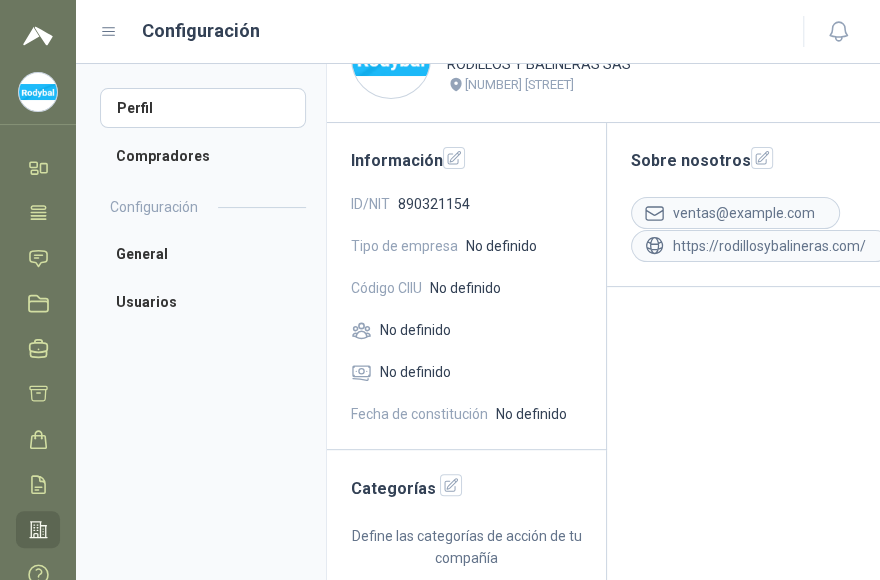 scroll, scrollTop: 97, scrollLeft: 0, axis: vertical 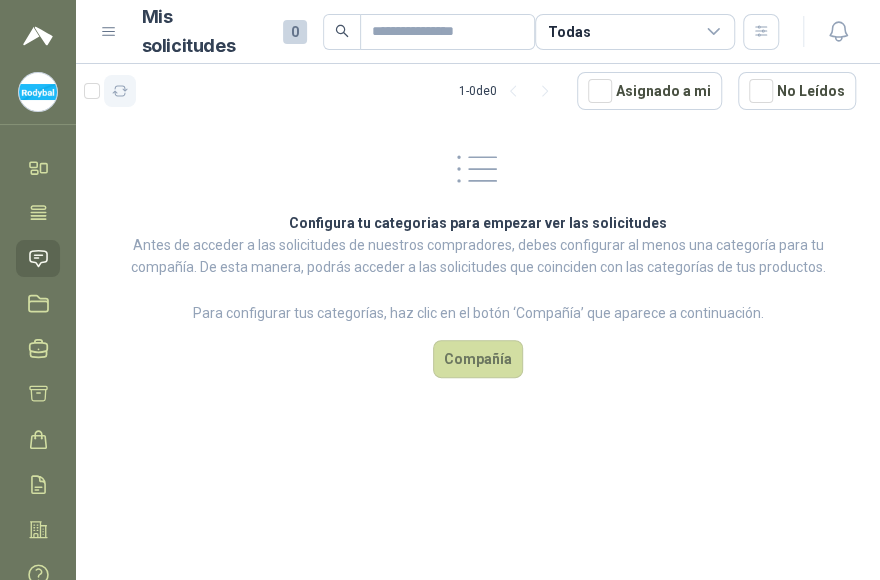 click at bounding box center (120, 91) 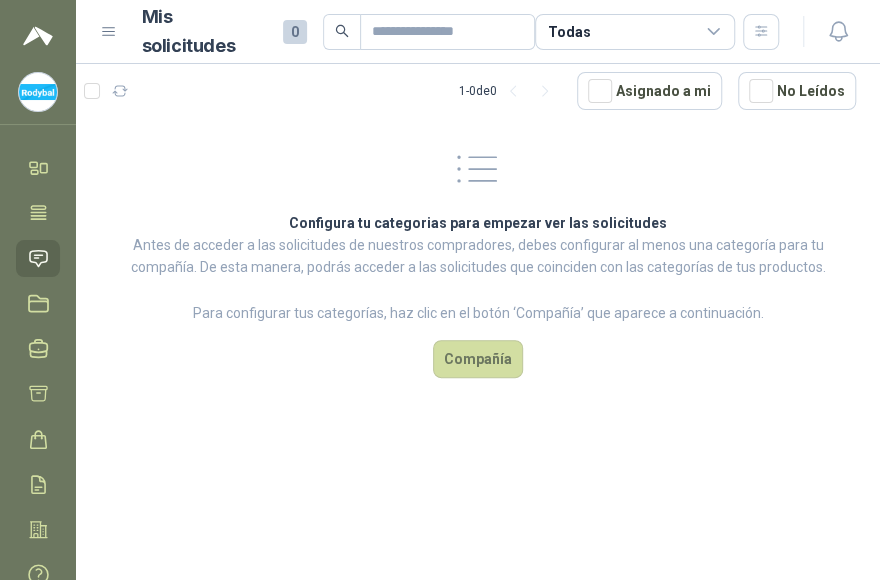 click at bounding box center (714, 32) 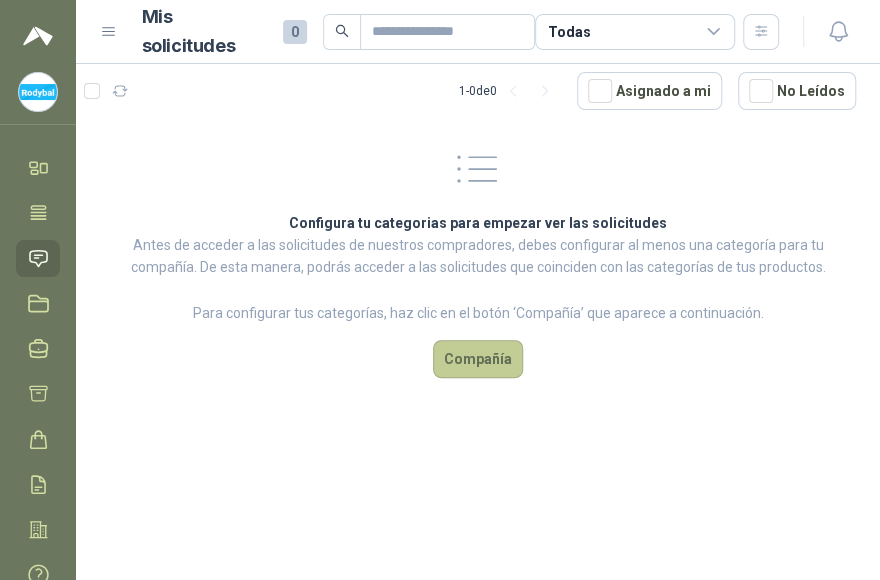click on "Compañía" at bounding box center (478, 359) 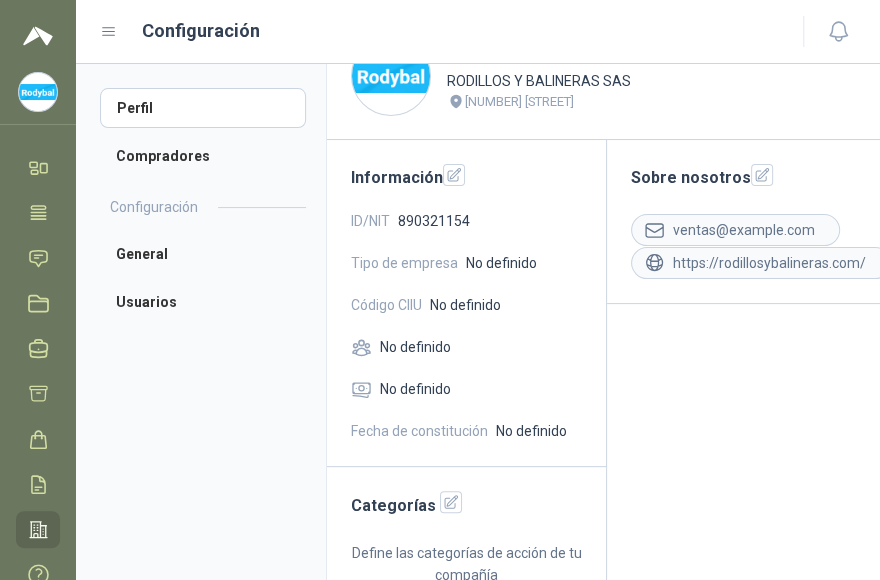 scroll, scrollTop: 97, scrollLeft: 0, axis: vertical 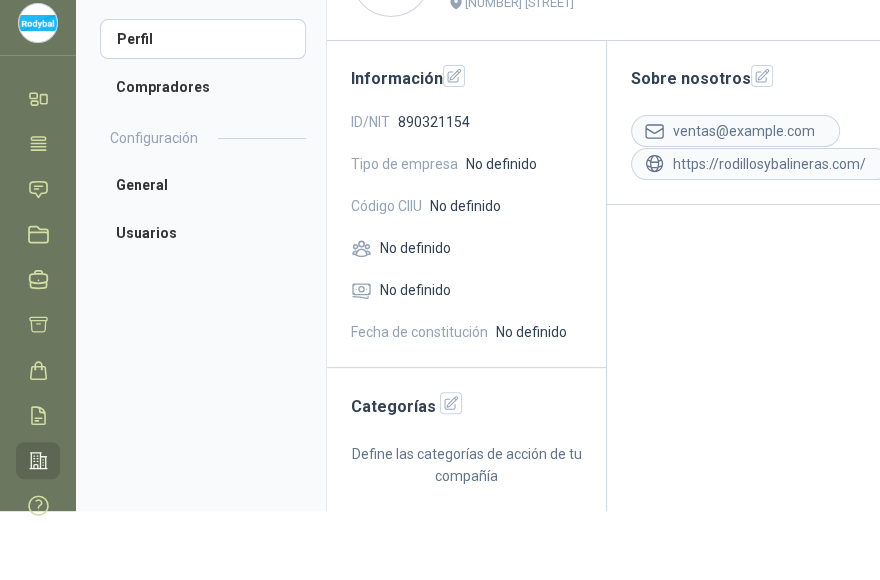 click on "Categorías" at bounding box center (466, 405) 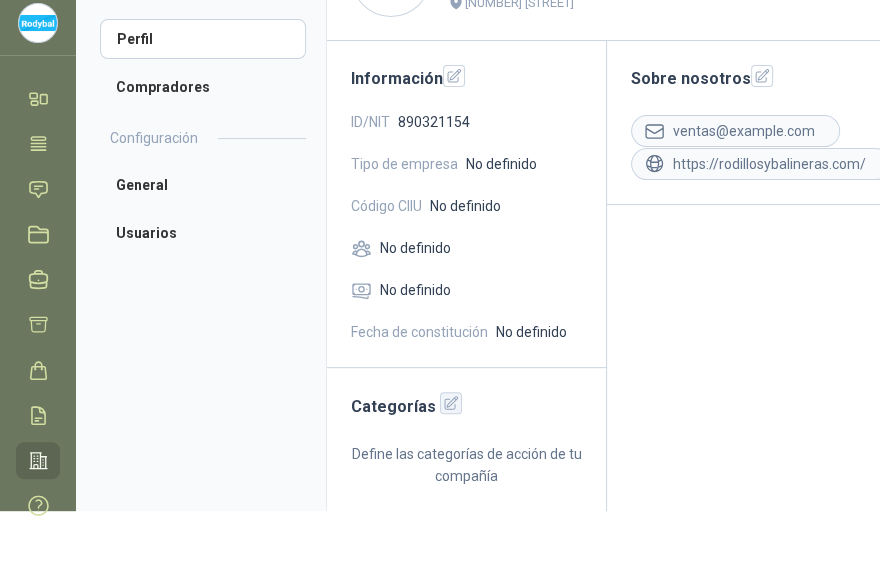 click at bounding box center [451, 403] 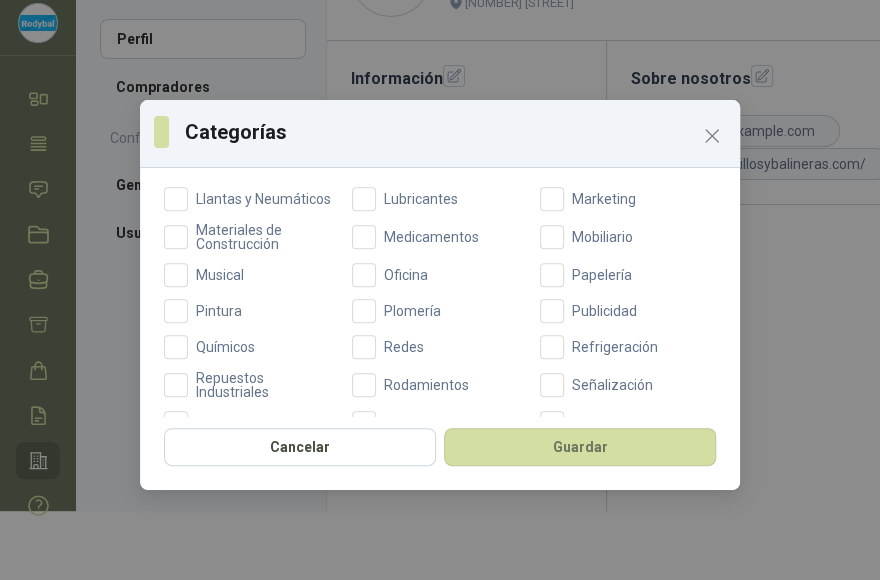scroll, scrollTop: 755, scrollLeft: 0, axis: vertical 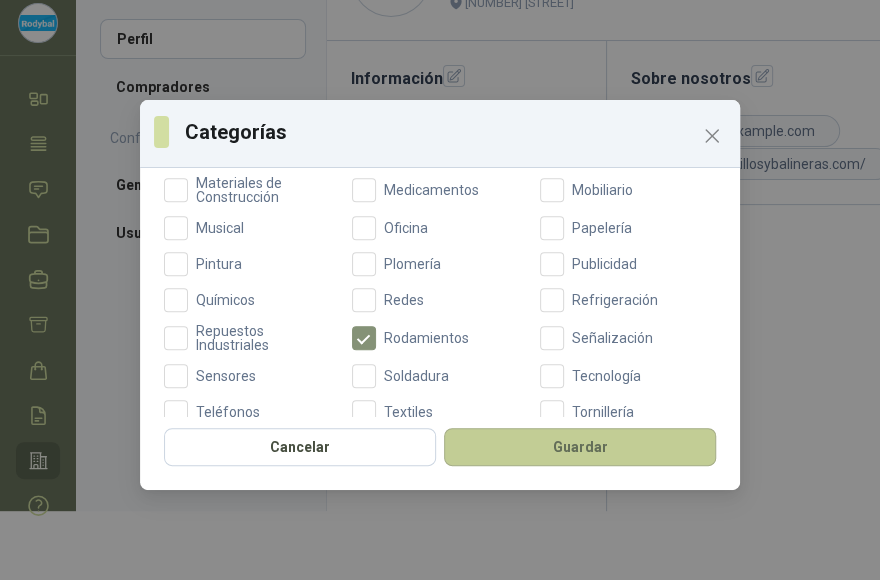 click on "Guardar" at bounding box center (580, 447) 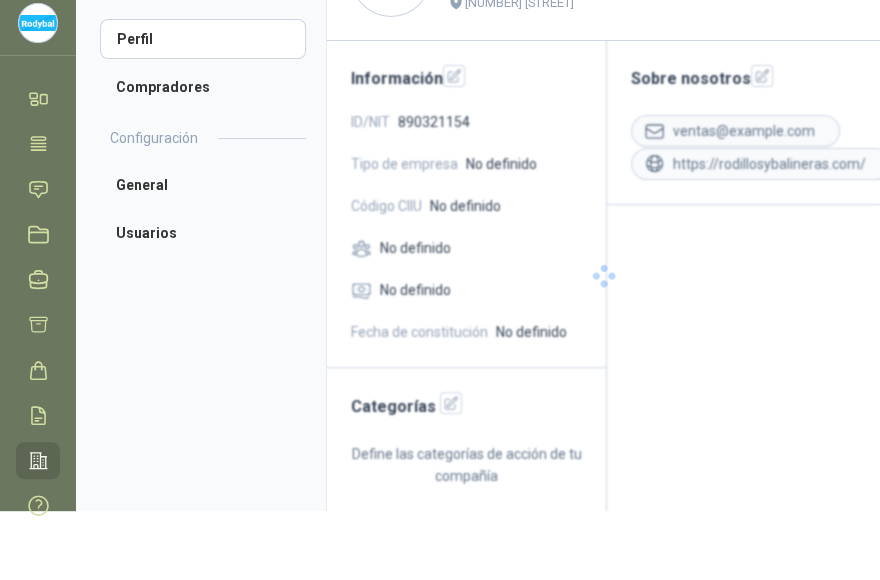 scroll, scrollTop: 89, scrollLeft: 0, axis: vertical 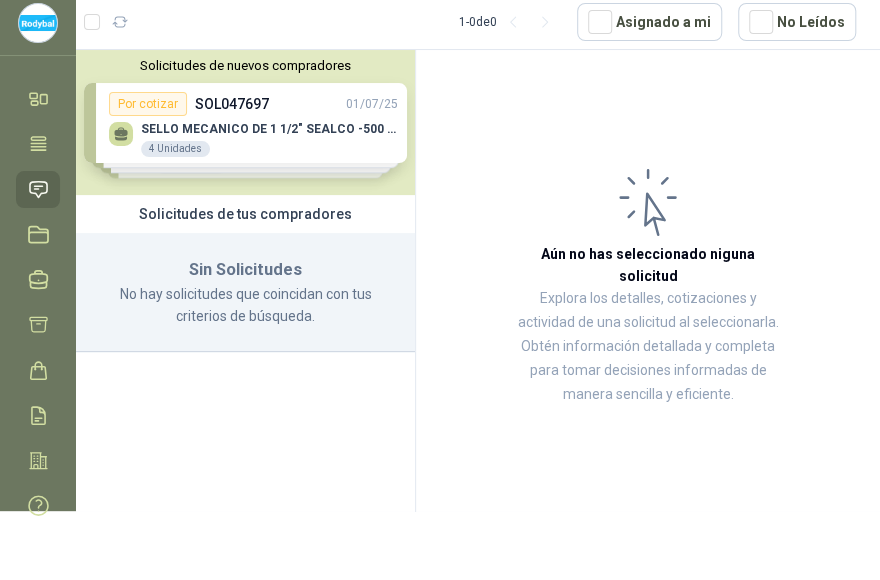 click on "Por cotizar SOL047697 01/07/25   SELLO MECANICO DE 1 1/2"  SEALCO -500 SIC/SIC/VITON MONORESORTE 4   Unidades Por cotizar SOL047698 01/07/25   SELLO MECANICO DE 1  1/4"  TIPO 21  SIC/SIC VITON 4   Unidades Por cotizar SOL047649 01/07/25   RODAMIENTO UK-213 3   Unidades Por cotizar SOL046858 27/06/25   Arandela De Caucho 80° Shore A P/2149 105   Unidades ¿Quieres recibir  cientos de solicitudes de compra  como estas todos los días? Agenda una reunión" at bounding box center [245, 122] 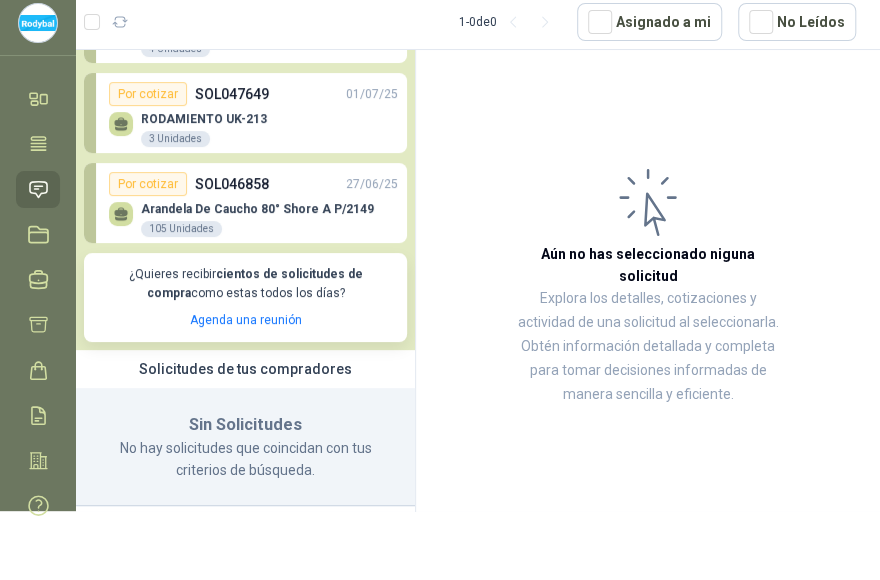 scroll, scrollTop: 200, scrollLeft: 0, axis: vertical 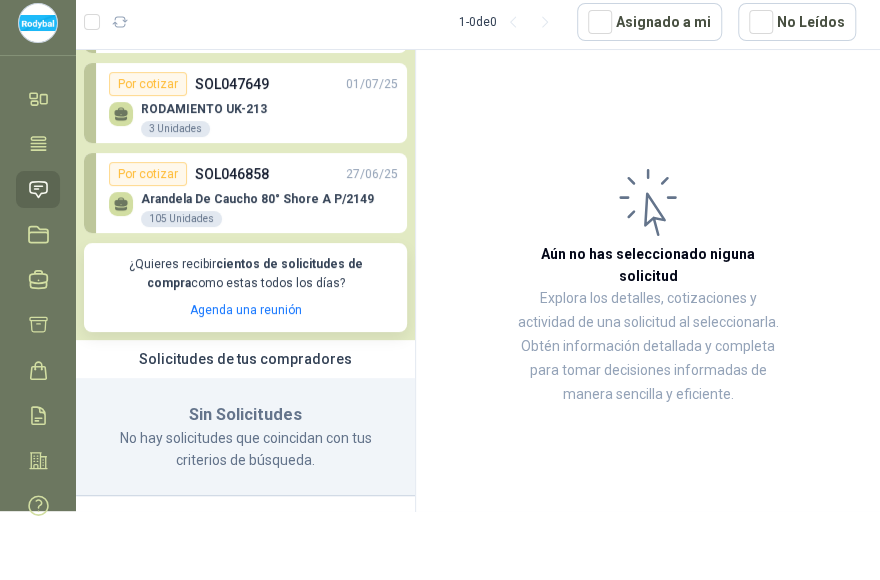 click on "Solicitudes de tus compradores" at bounding box center (245, 359) 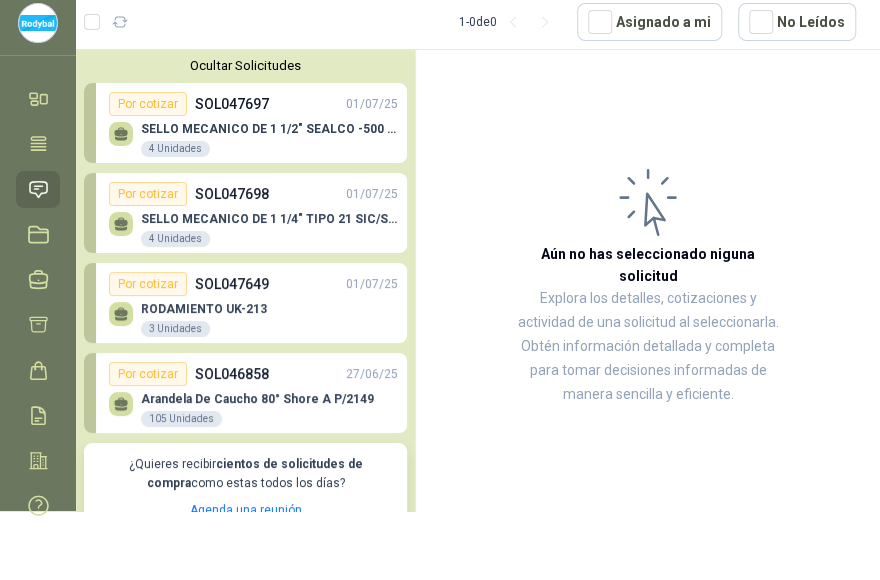 scroll, scrollTop: 0, scrollLeft: 0, axis: both 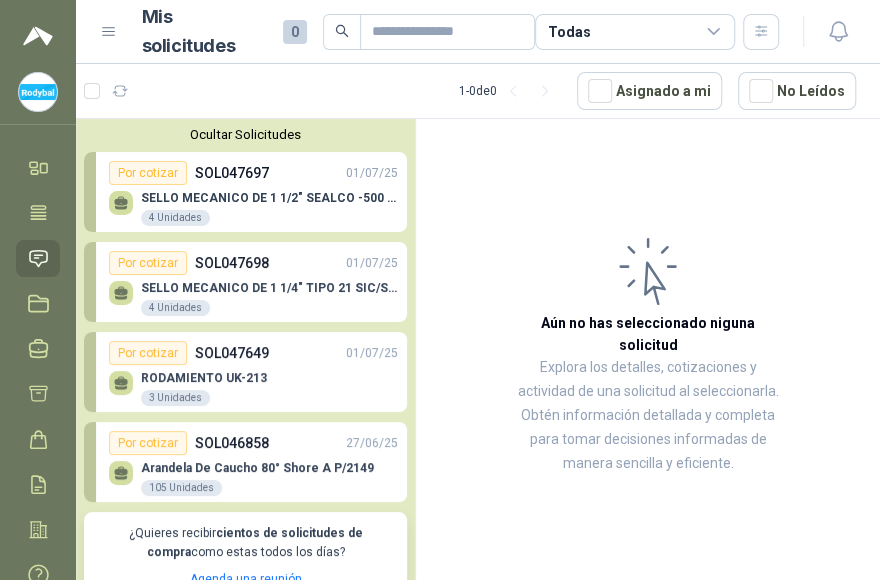 click on "SOL047697" at bounding box center [232, 173] 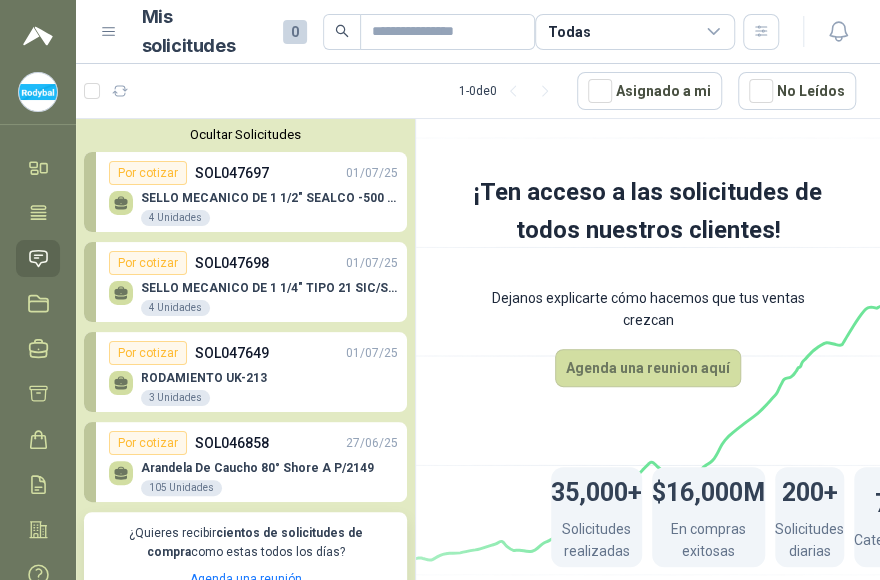 click on "SOL047698" at bounding box center [232, 263] 